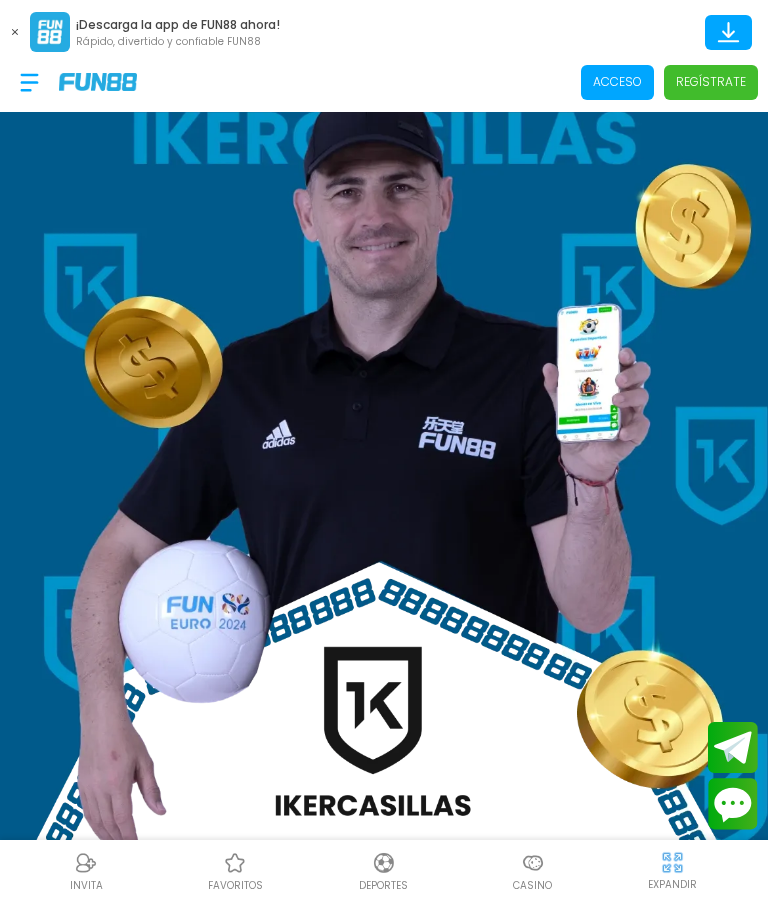 scroll, scrollTop: 0, scrollLeft: 0, axis: both 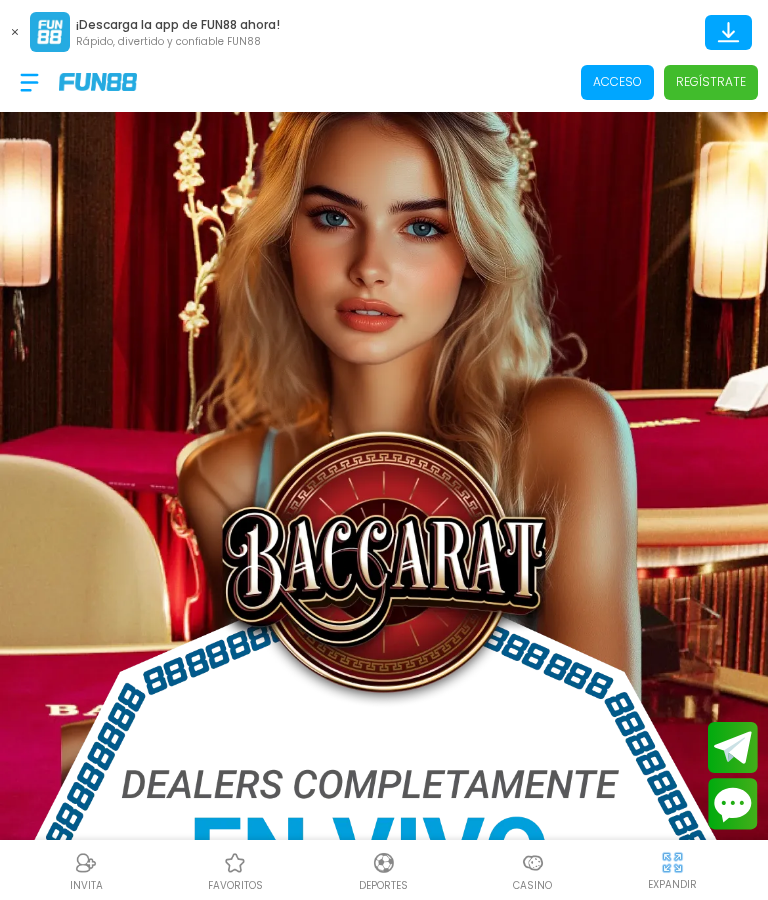 click at bounding box center [384, 591] 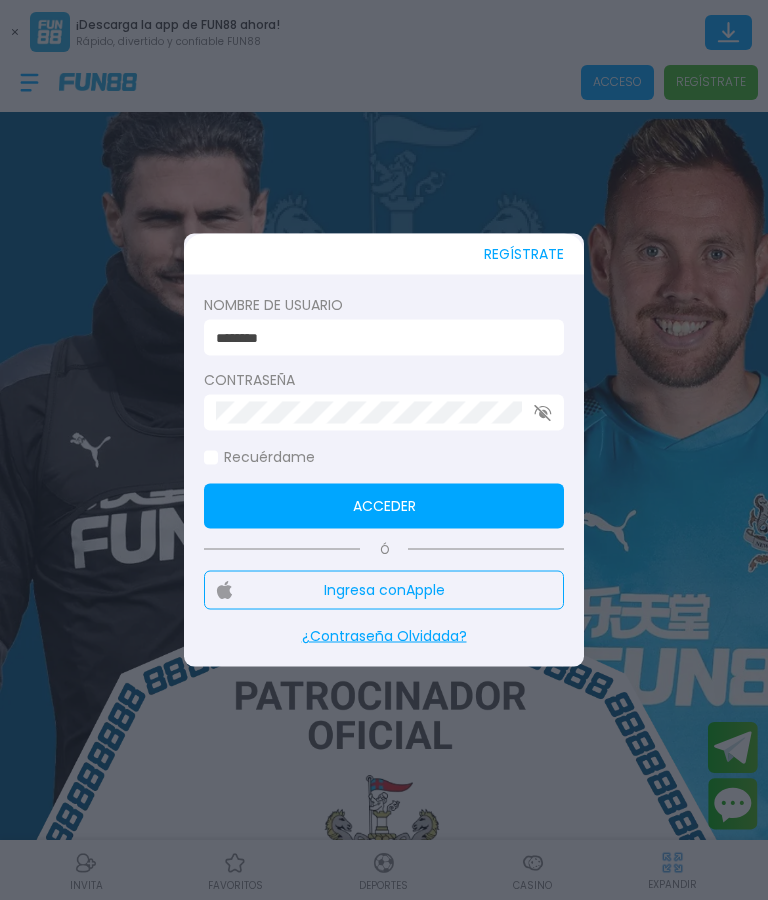 click on "Acceder" at bounding box center (384, 506) 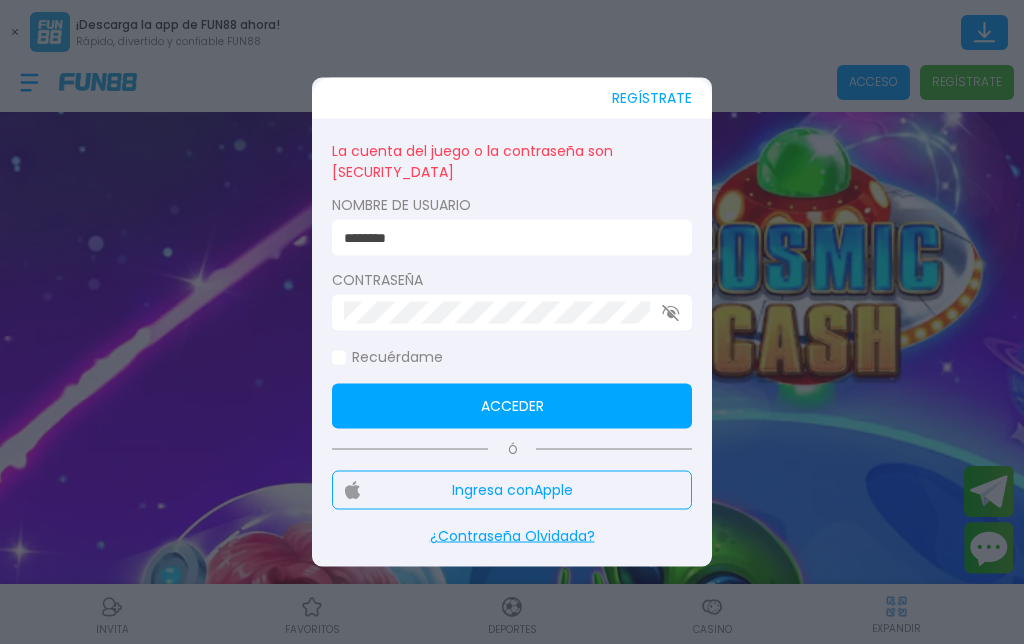 type on "*******" 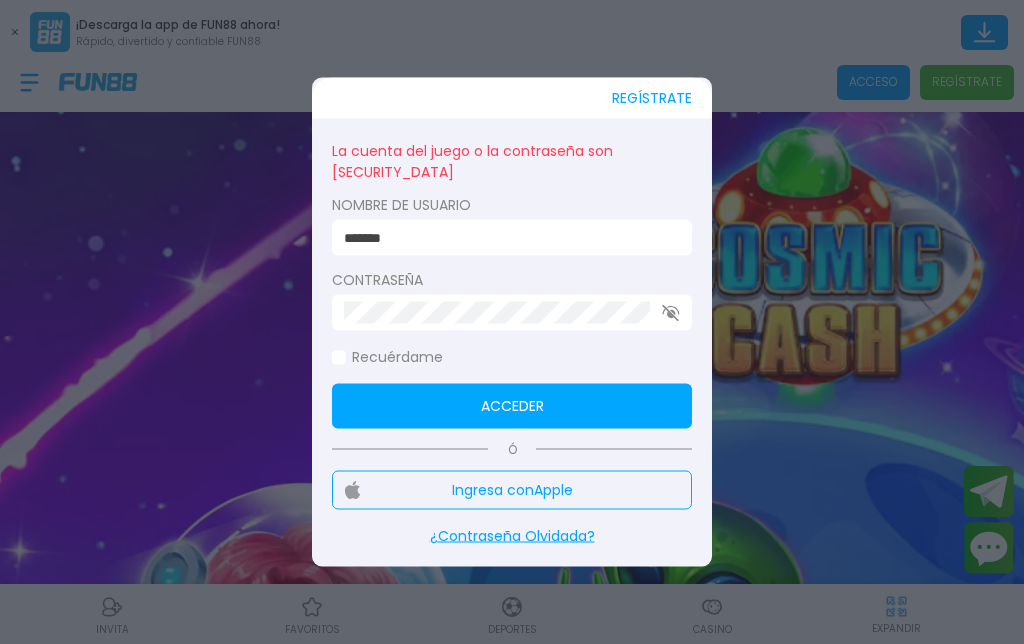 click on "Acceder" at bounding box center (512, 406) 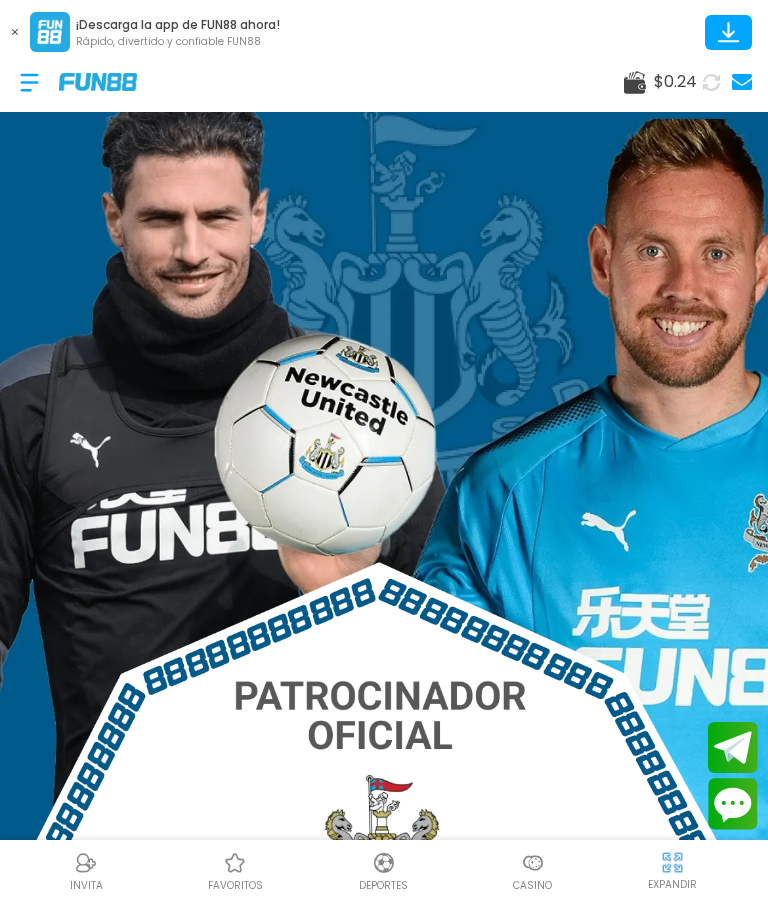 click at bounding box center (15, 32) 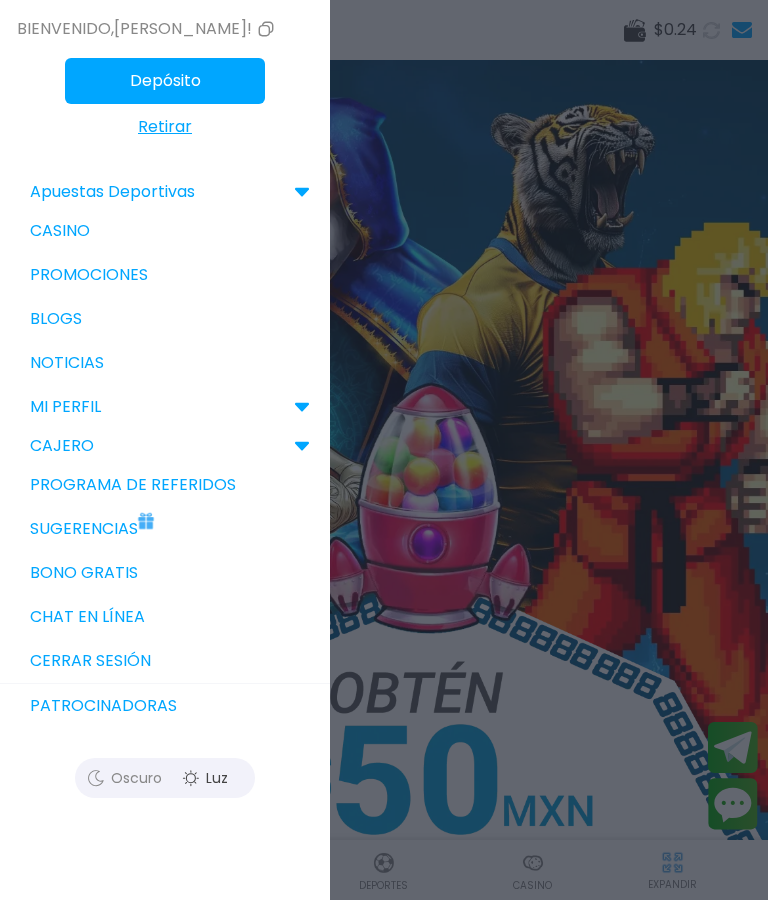 click on "MI PERFIL" at bounding box center (165, 407) 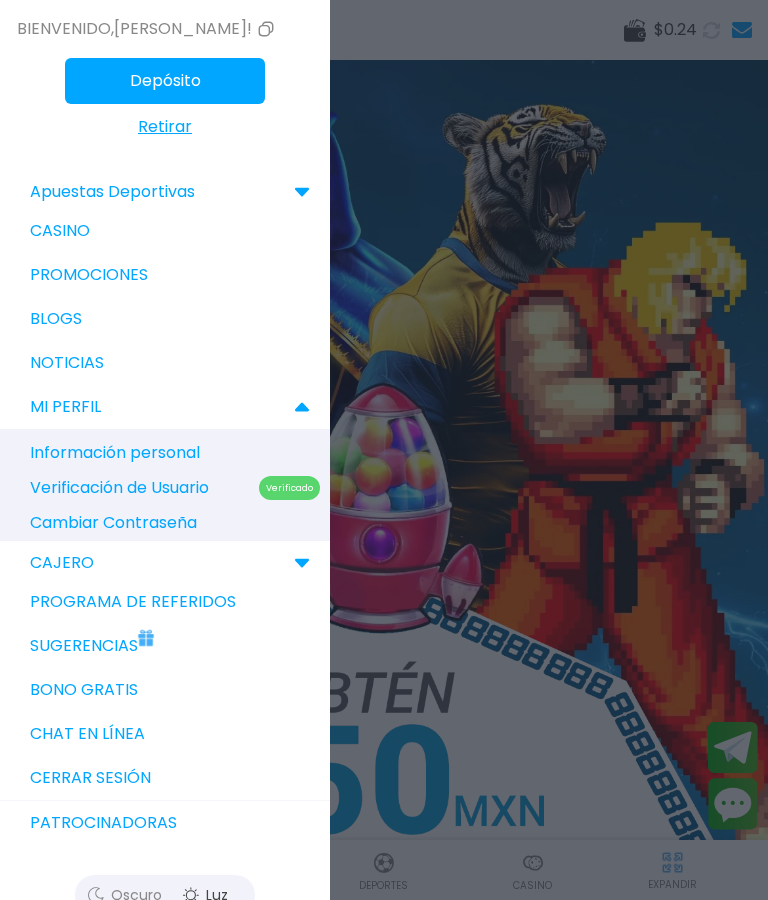 click at bounding box center [384, 450] 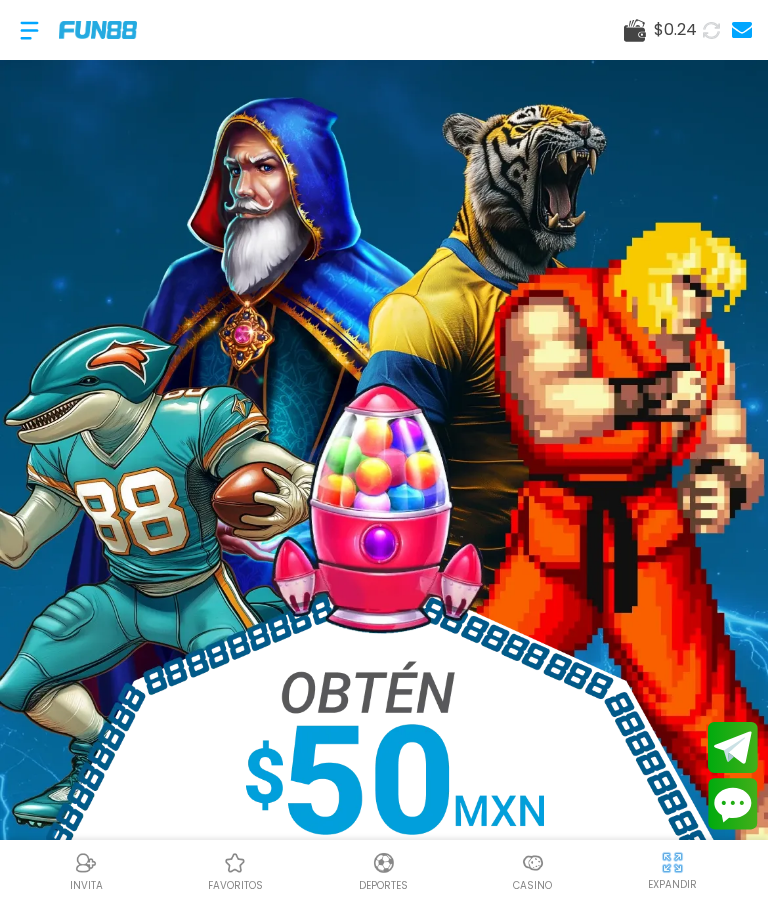 click at bounding box center [384, 591] 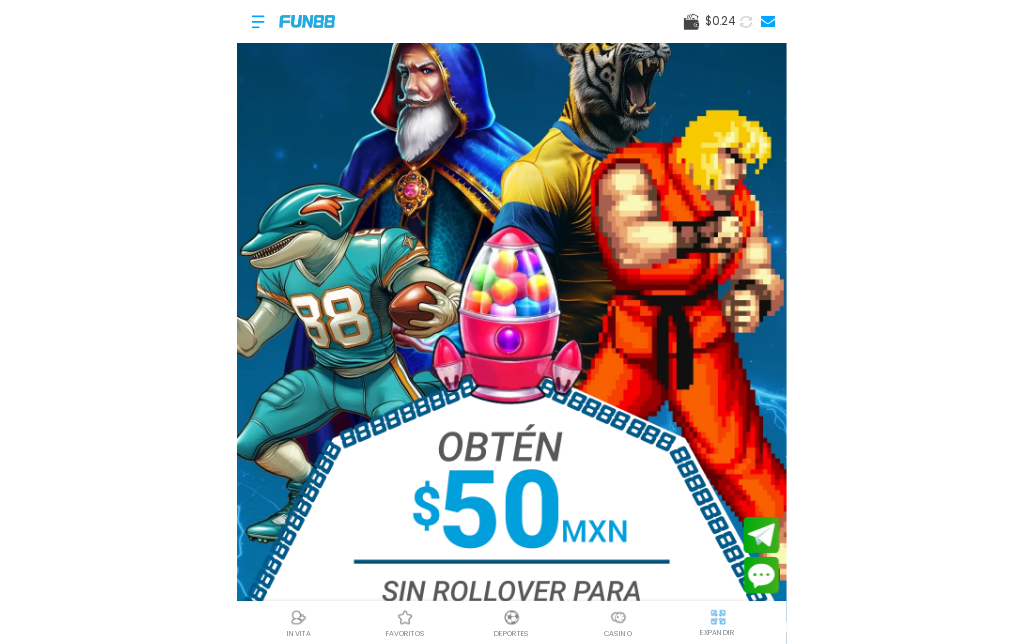 scroll, scrollTop: 73, scrollLeft: 0, axis: vertical 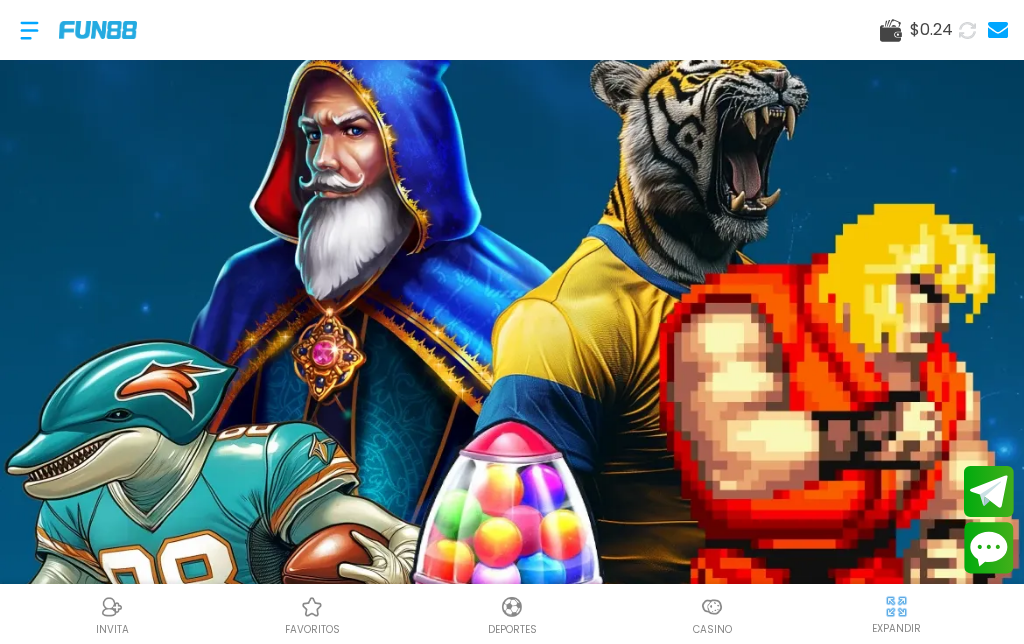 click at bounding box center (998, 30) 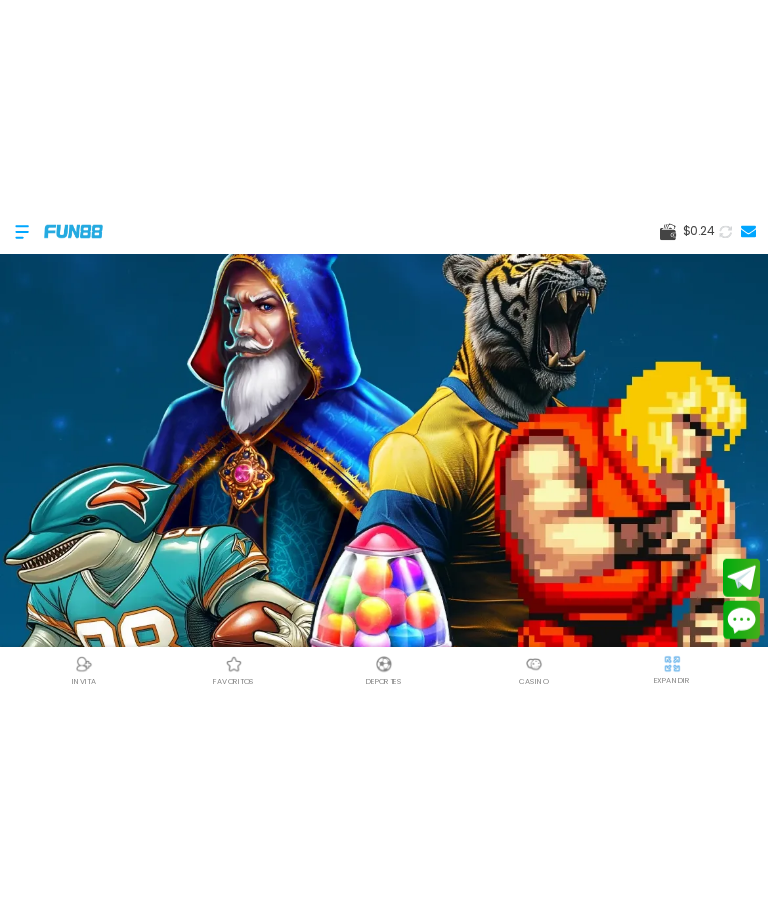scroll, scrollTop: 0, scrollLeft: 0, axis: both 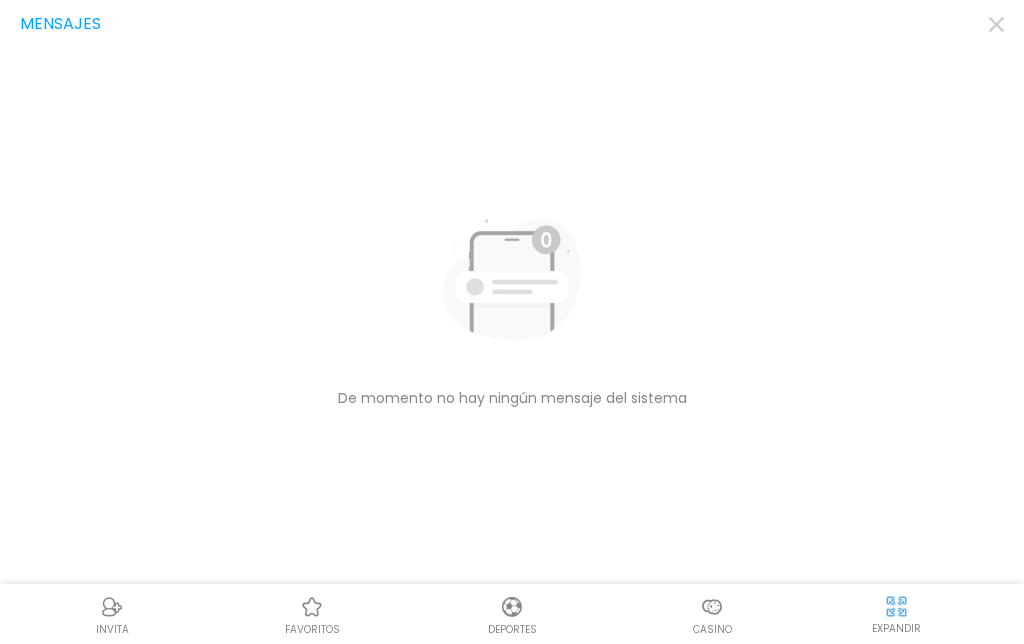 click 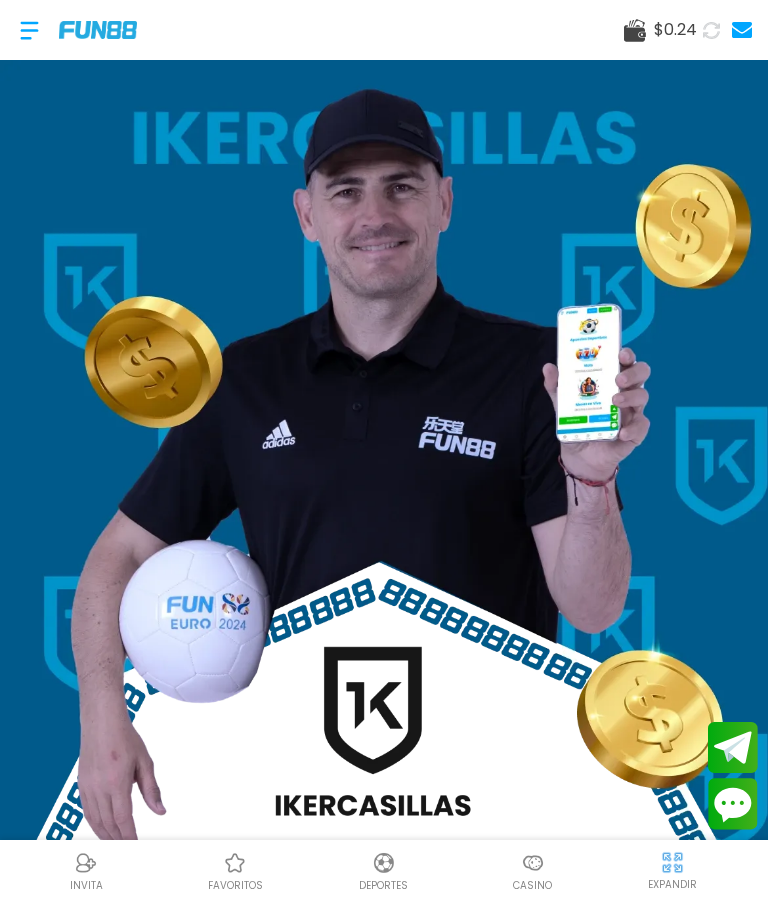 click at bounding box center [29, 30] 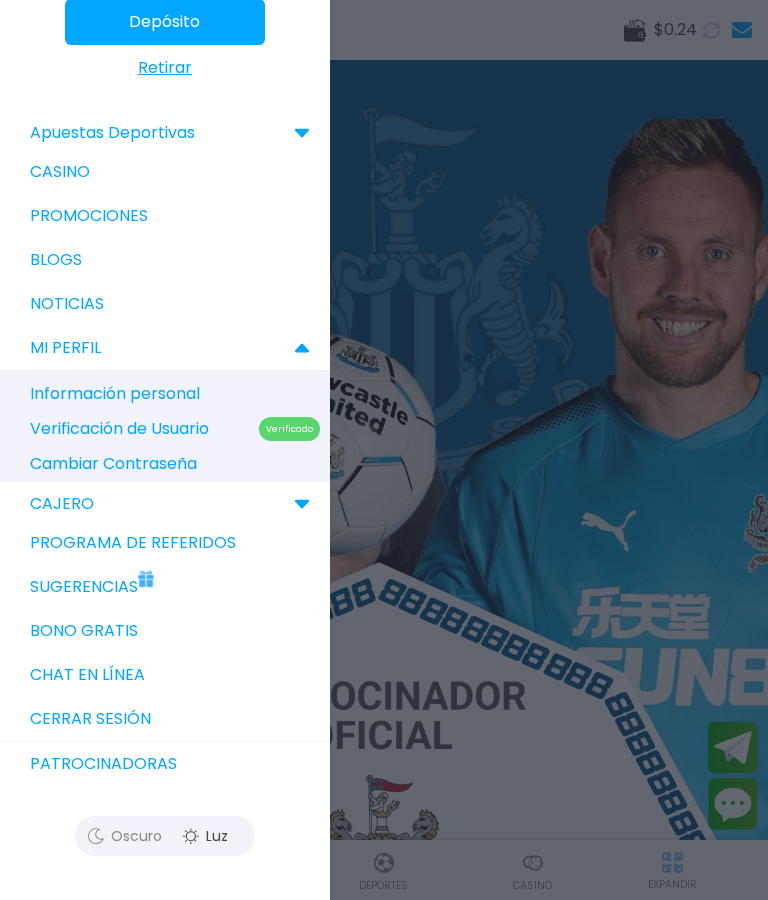scroll, scrollTop: 58, scrollLeft: 0, axis: vertical 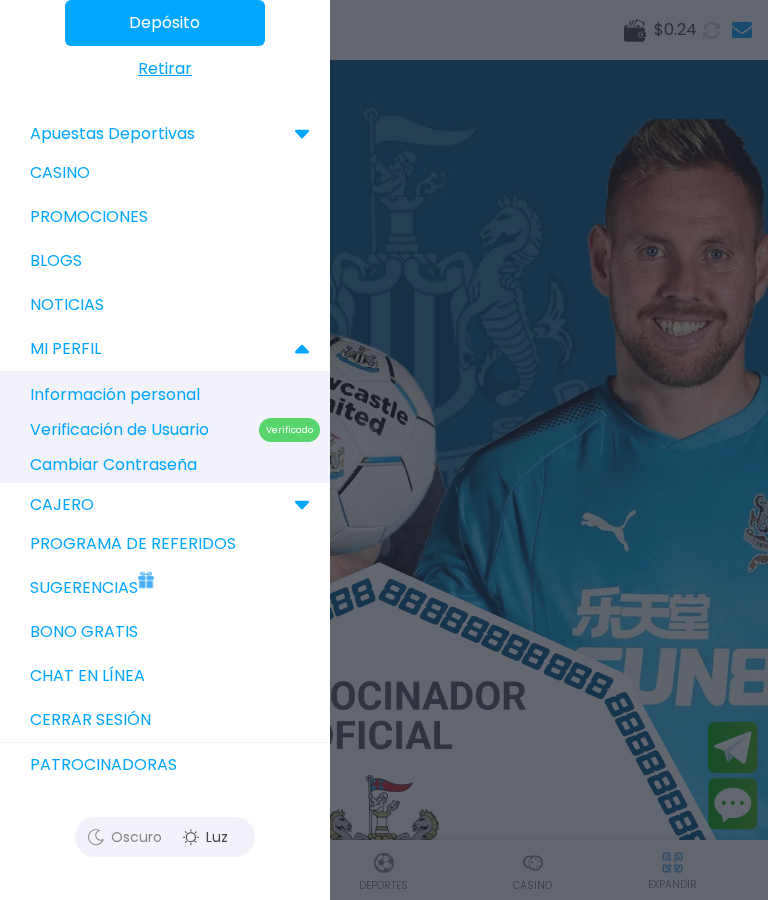 click on "Bono Gratis" at bounding box center (165, 632) 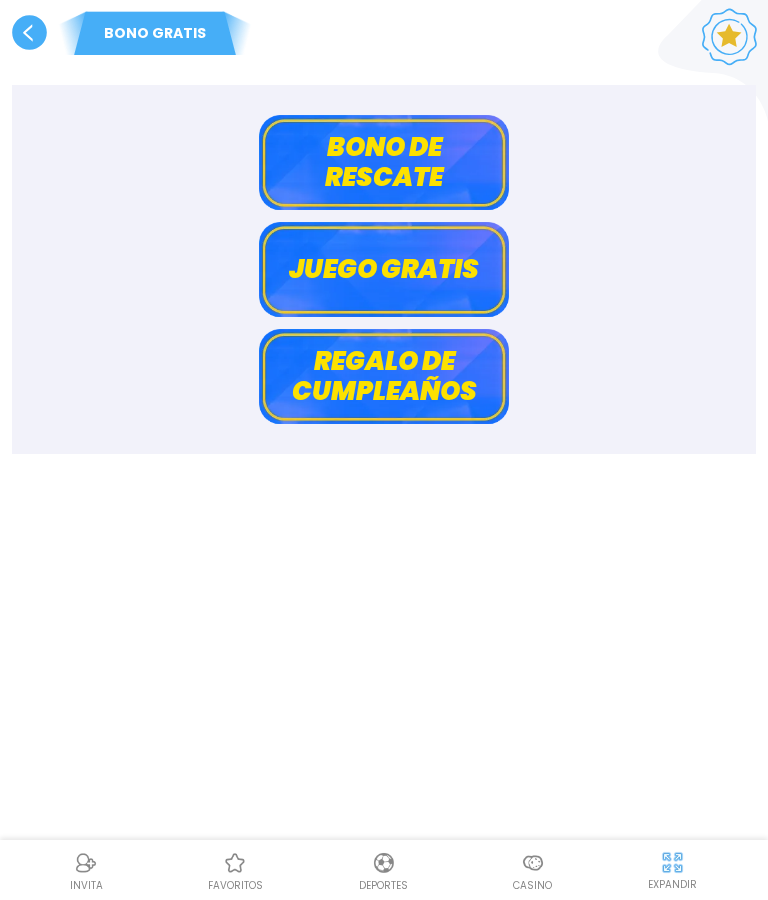 click on "Bono de rescate" at bounding box center [384, 162] 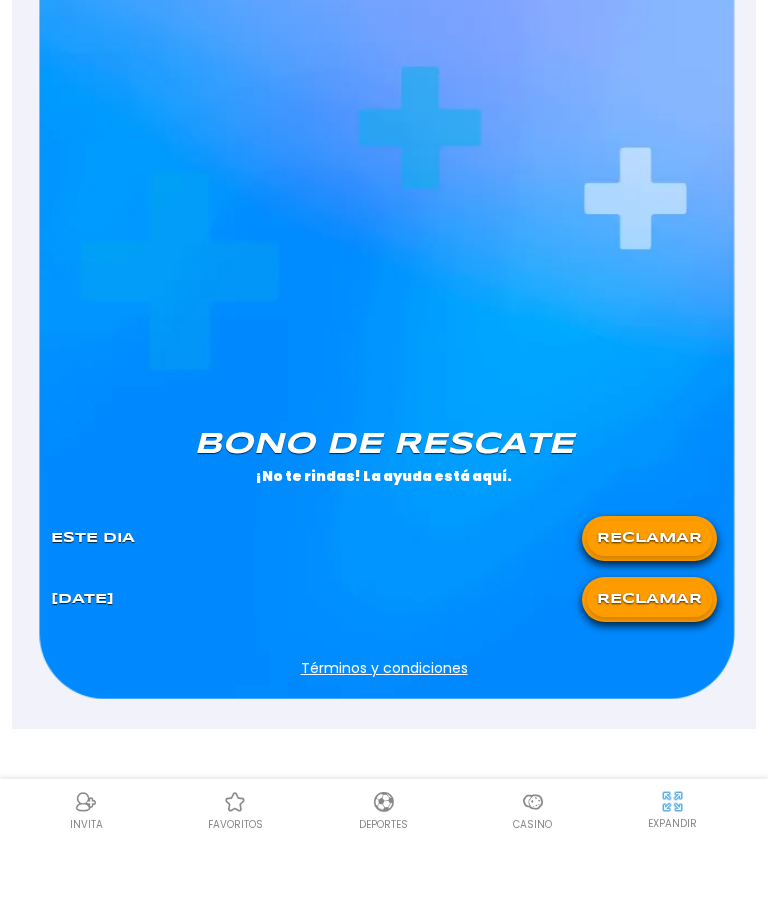 click on "RECLAMAR" at bounding box center (649, 660) 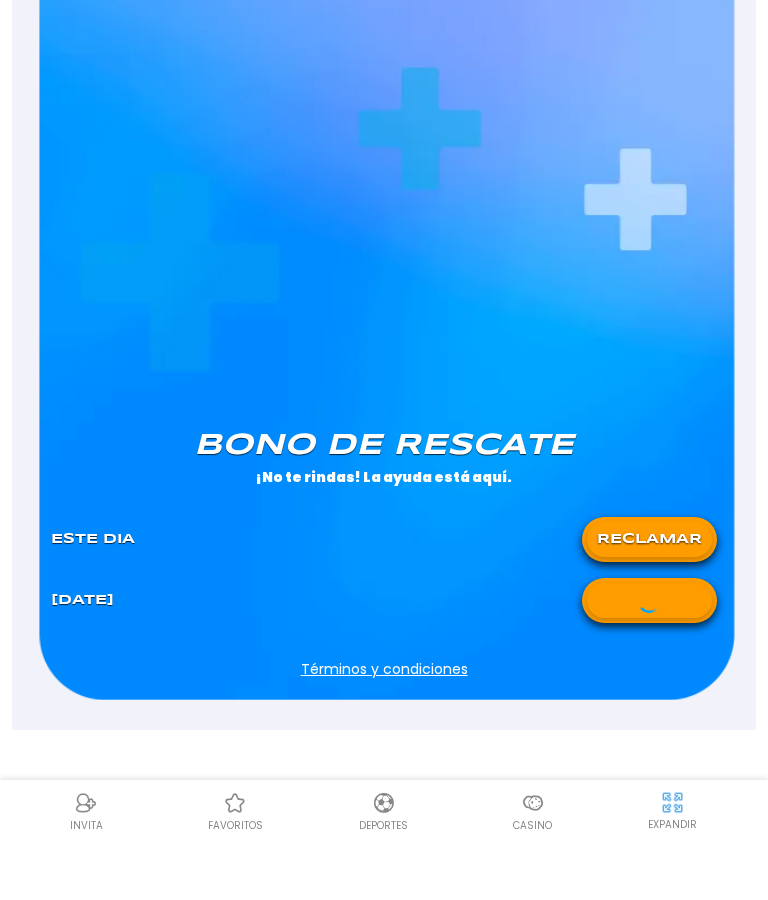 click on "RECLAMAR" at bounding box center (649, 599) 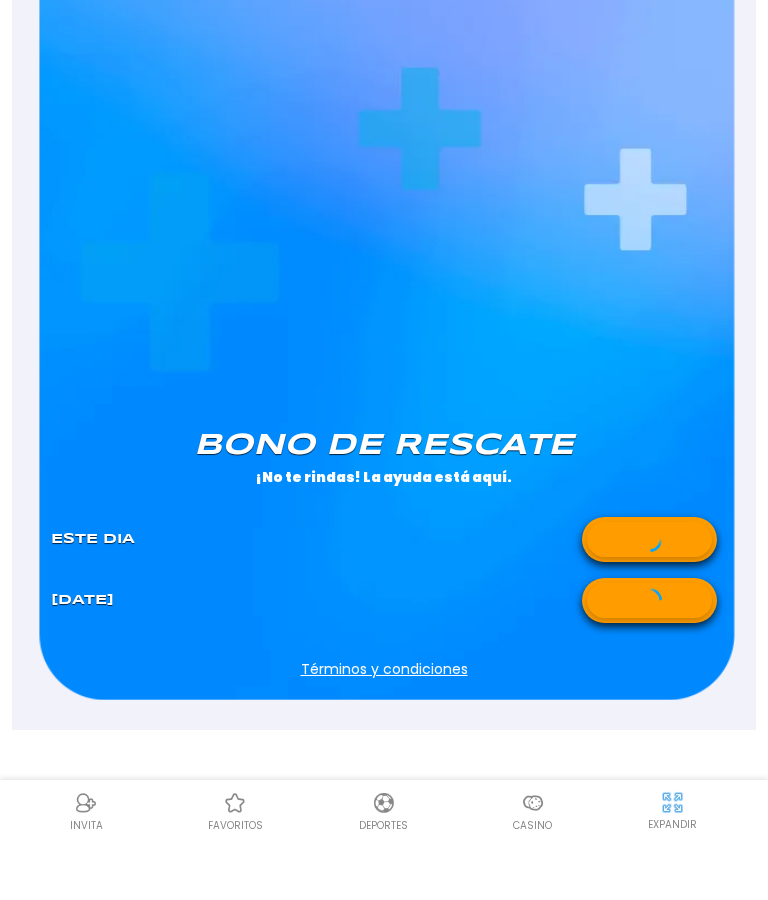 click at bounding box center (649, 599) 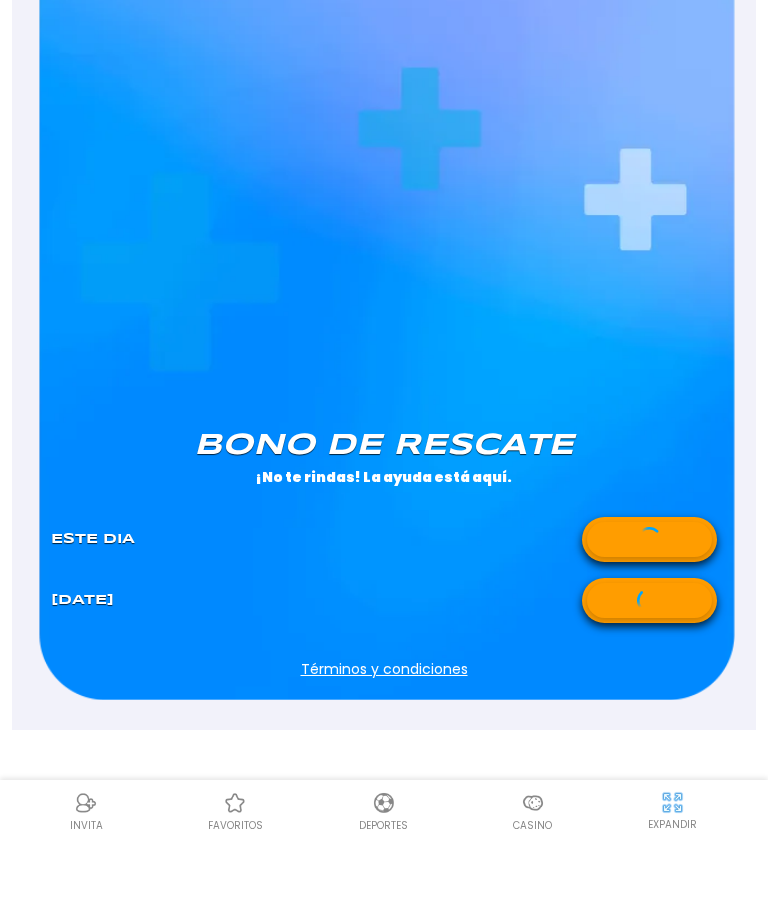 click at bounding box center (649, 599) 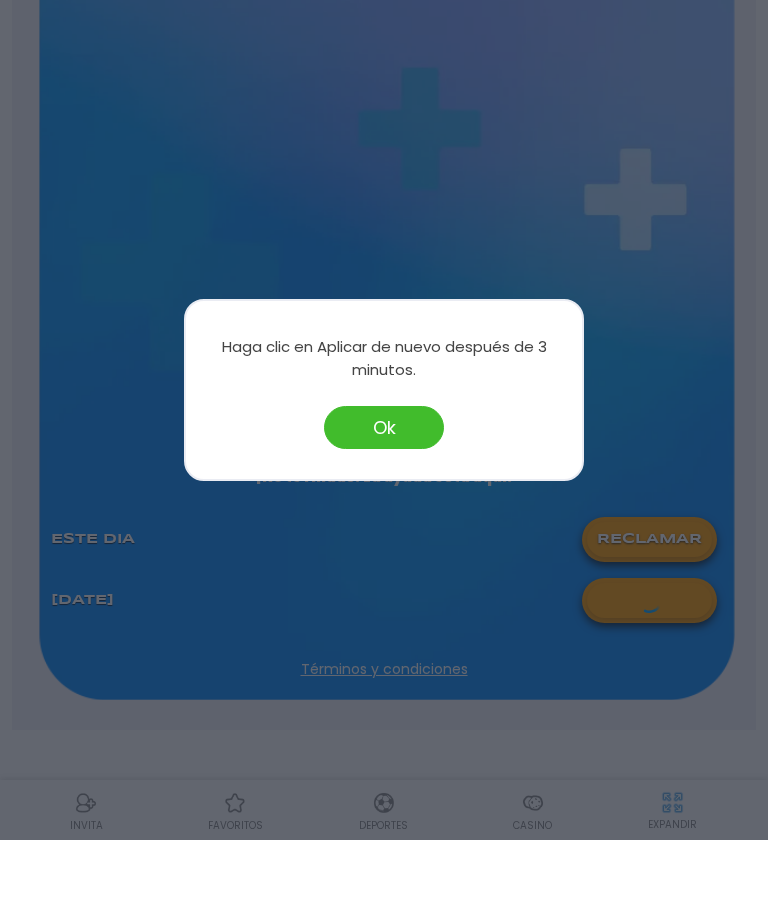 scroll, scrollTop: 725, scrollLeft: 0, axis: vertical 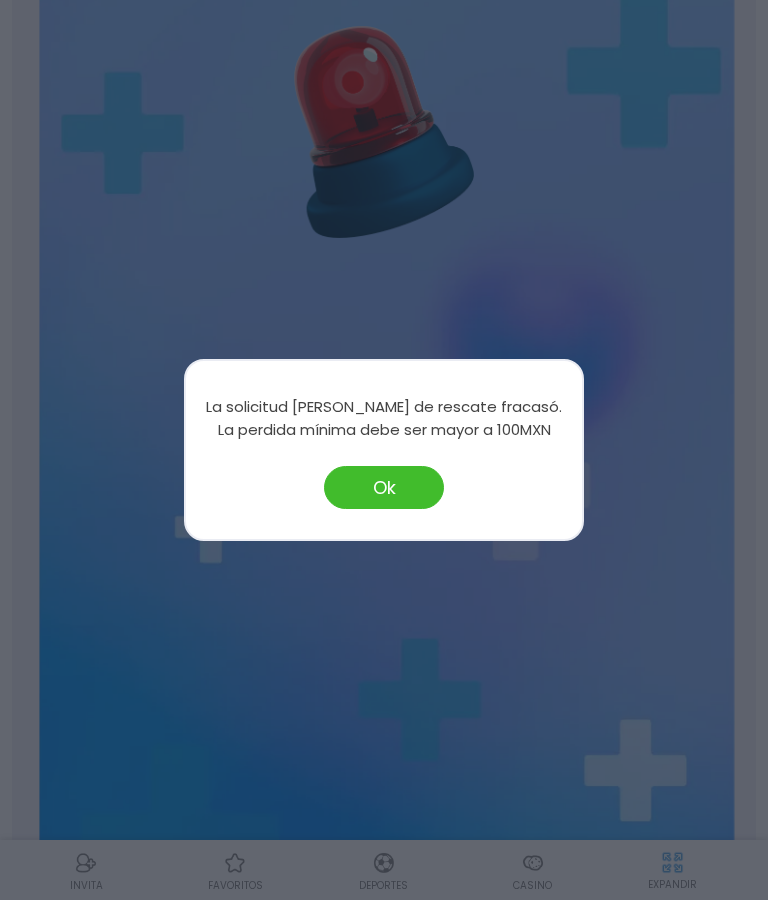click on "Ok" at bounding box center [384, 487] 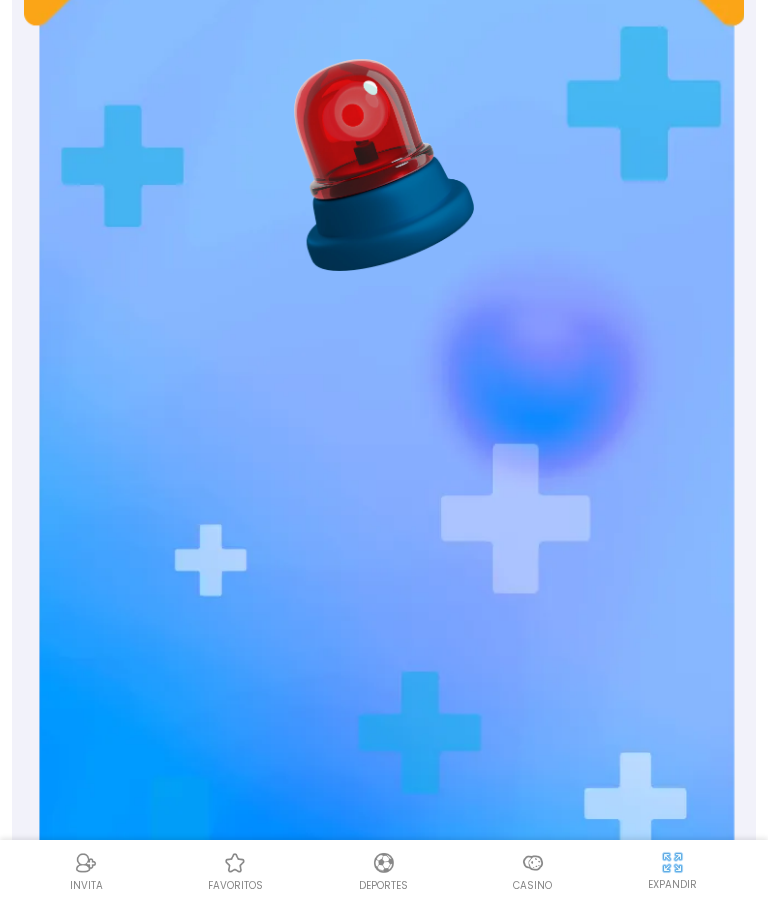 scroll, scrollTop: 0, scrollLeft: 0, axis: both 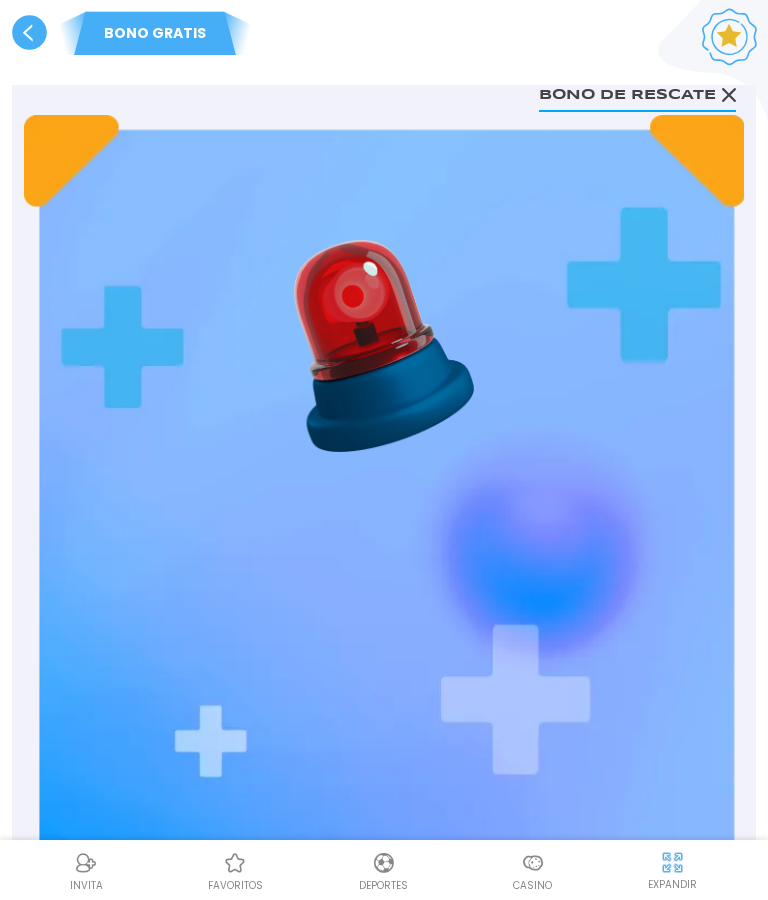 click 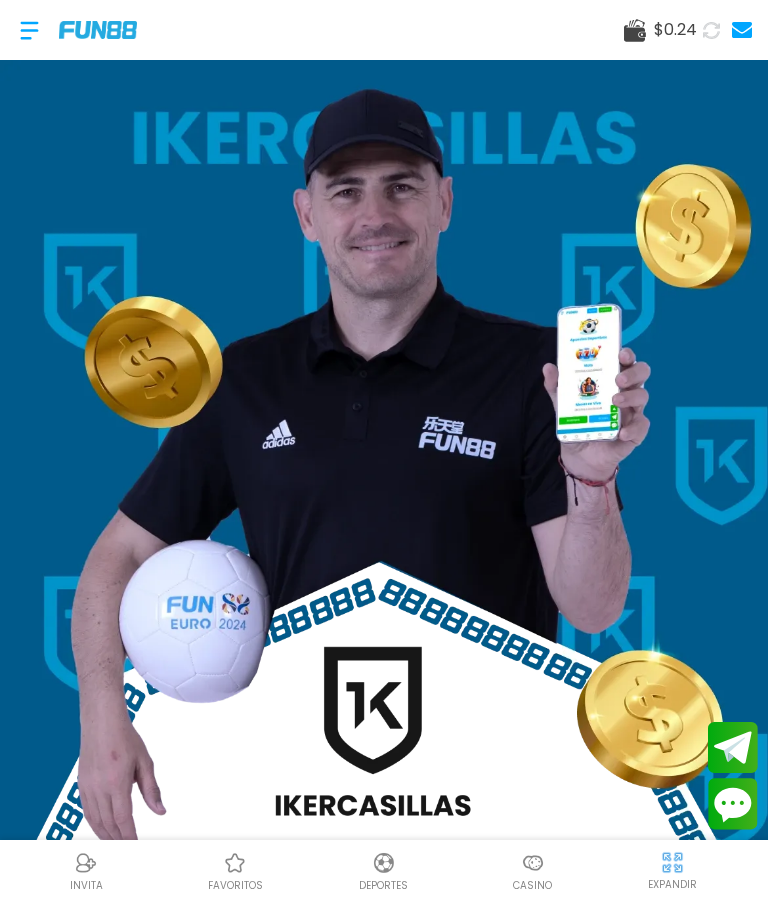click at bounding box center (29, 30) 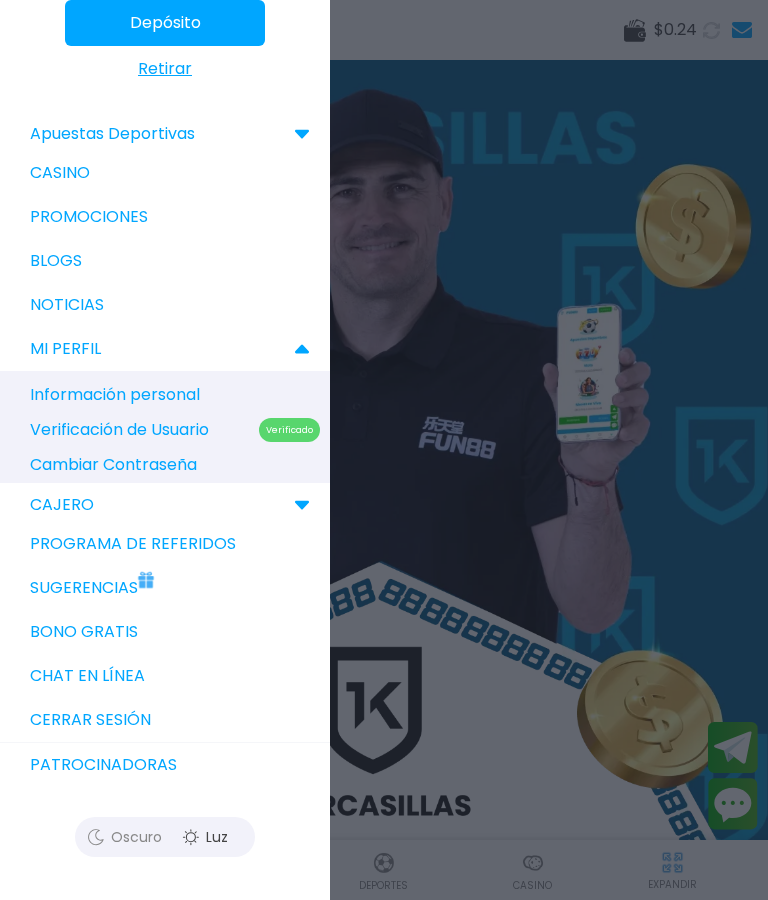 click on "Bono Gratis" at bounding box center [165, 632] 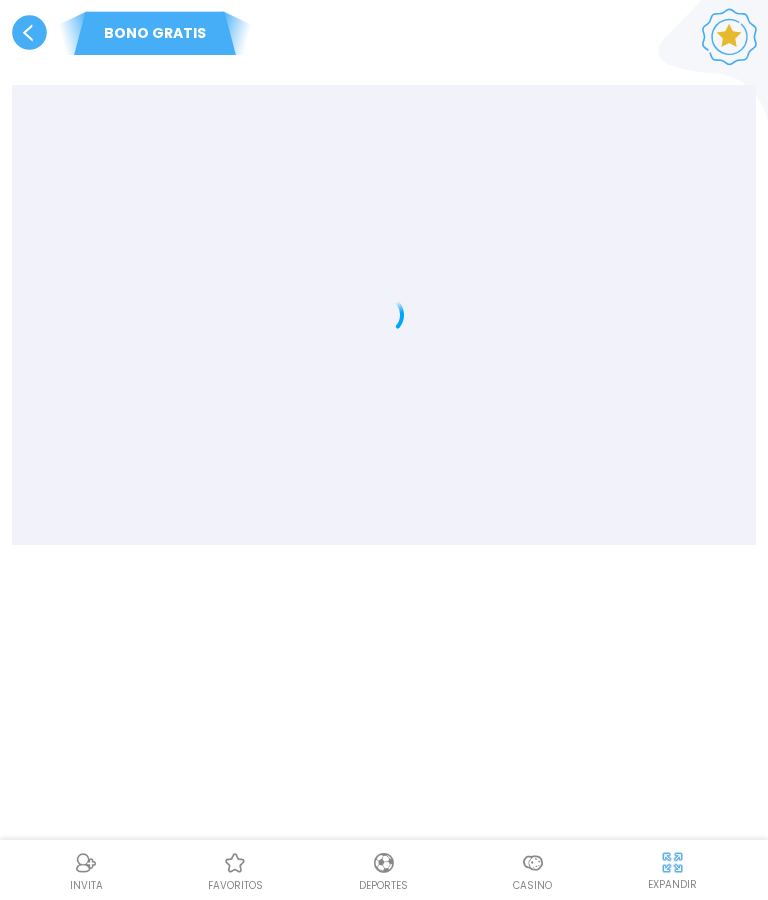 click on "BONO GRATIS" at bounding box center [384, 450] 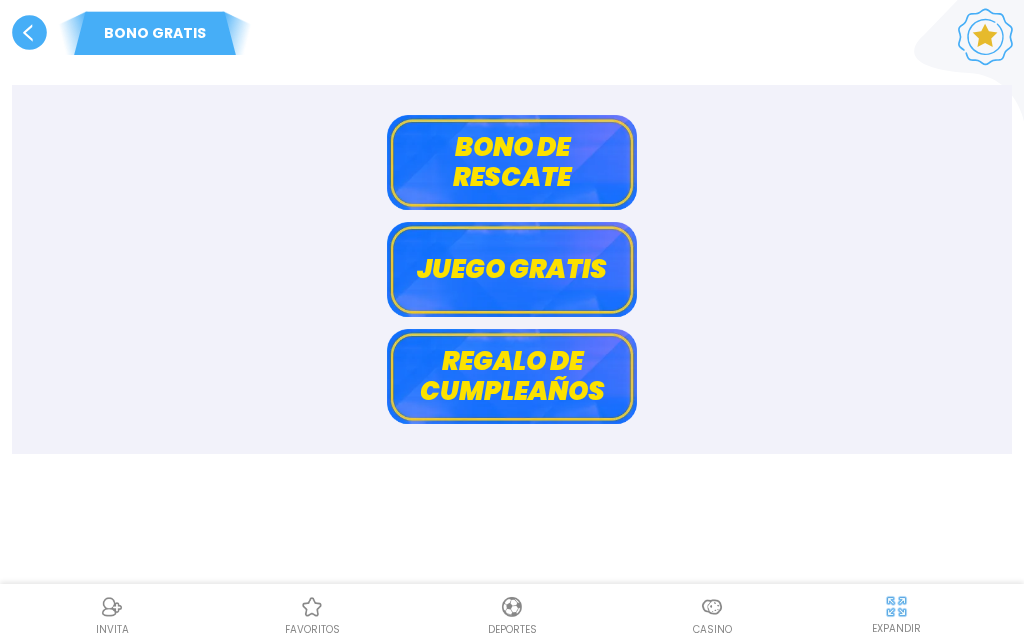 click on "Juego gratis" at bounding box center (512, 269) 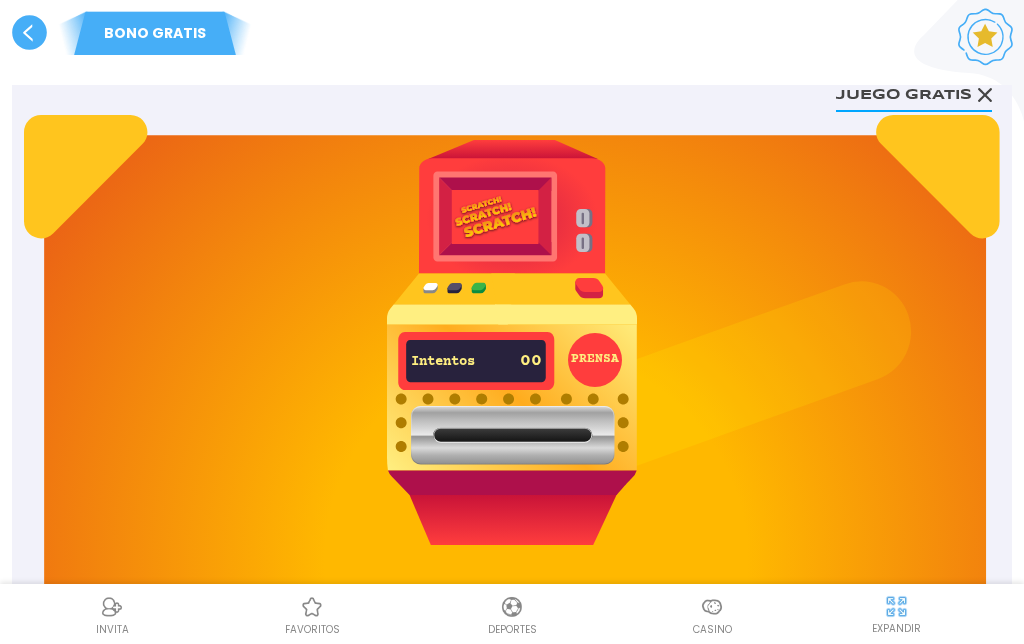 click on "PRENSA" at bounding box center (595, 360) 